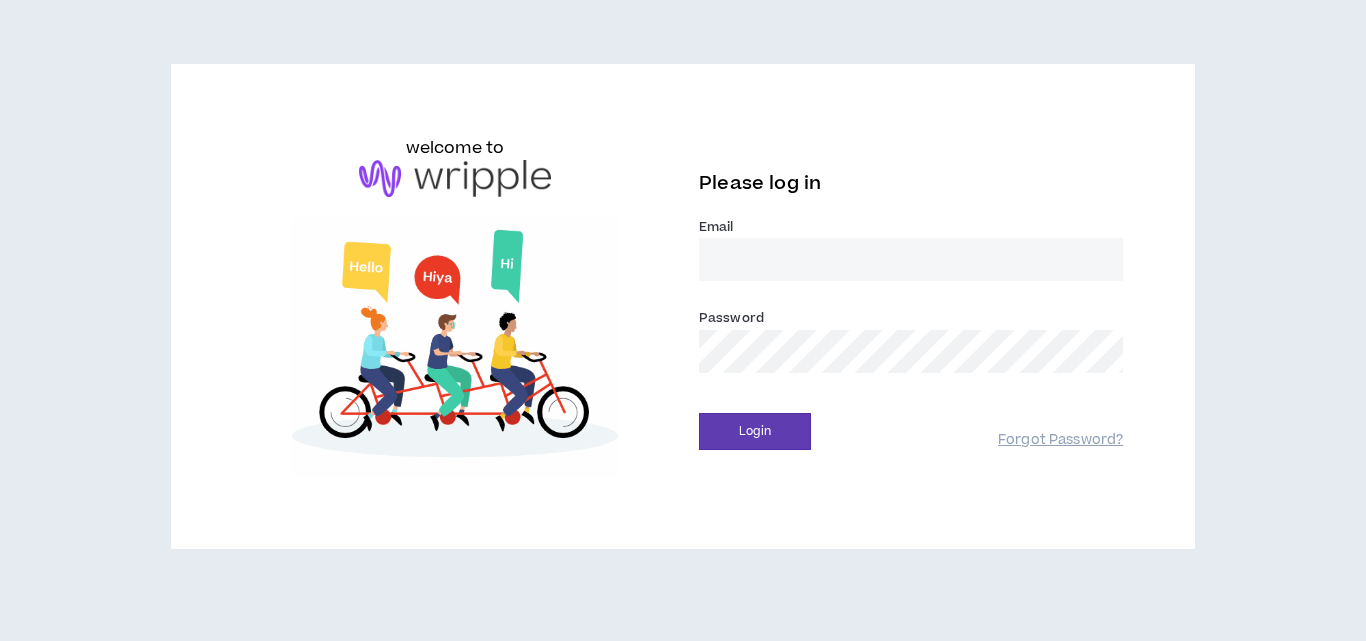 scroll, scrollTop: 0, scrollLeft: 0, axis: both 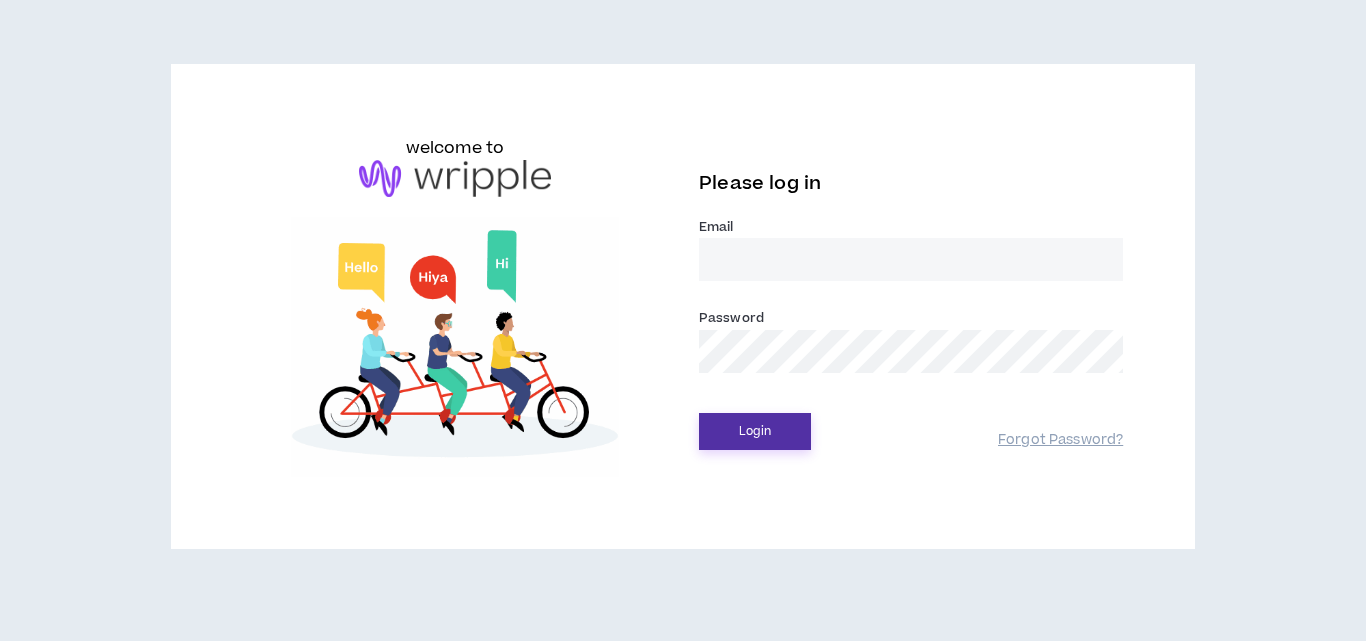 type on "[EMAIL_ADDRESS][DOMAIN_NAME]" 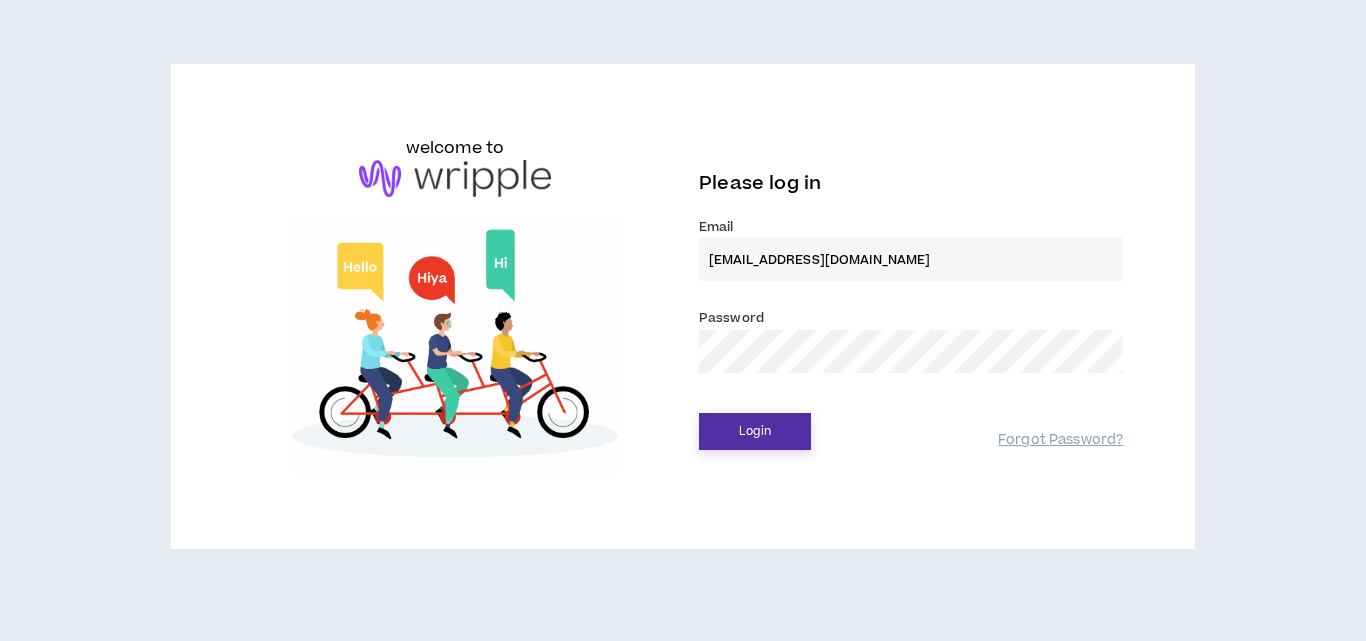 click on "Login" at bounding box center [755, 431] 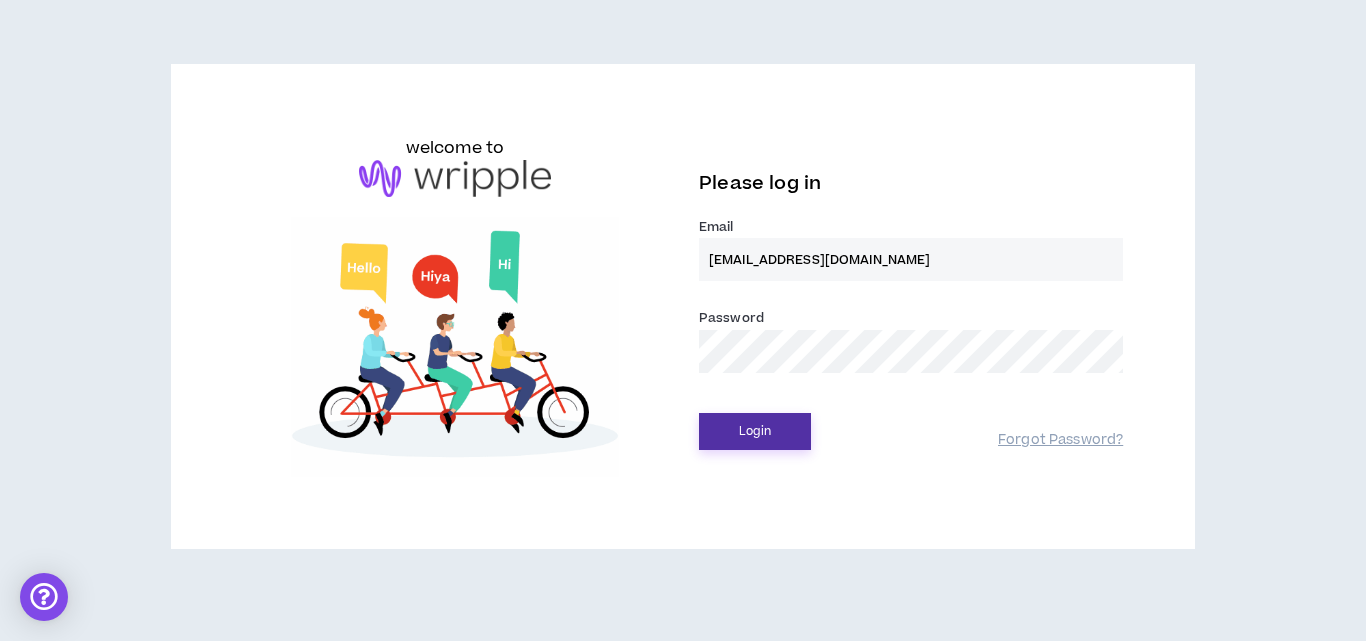 click on "Login" at bounding box center (755, 431) 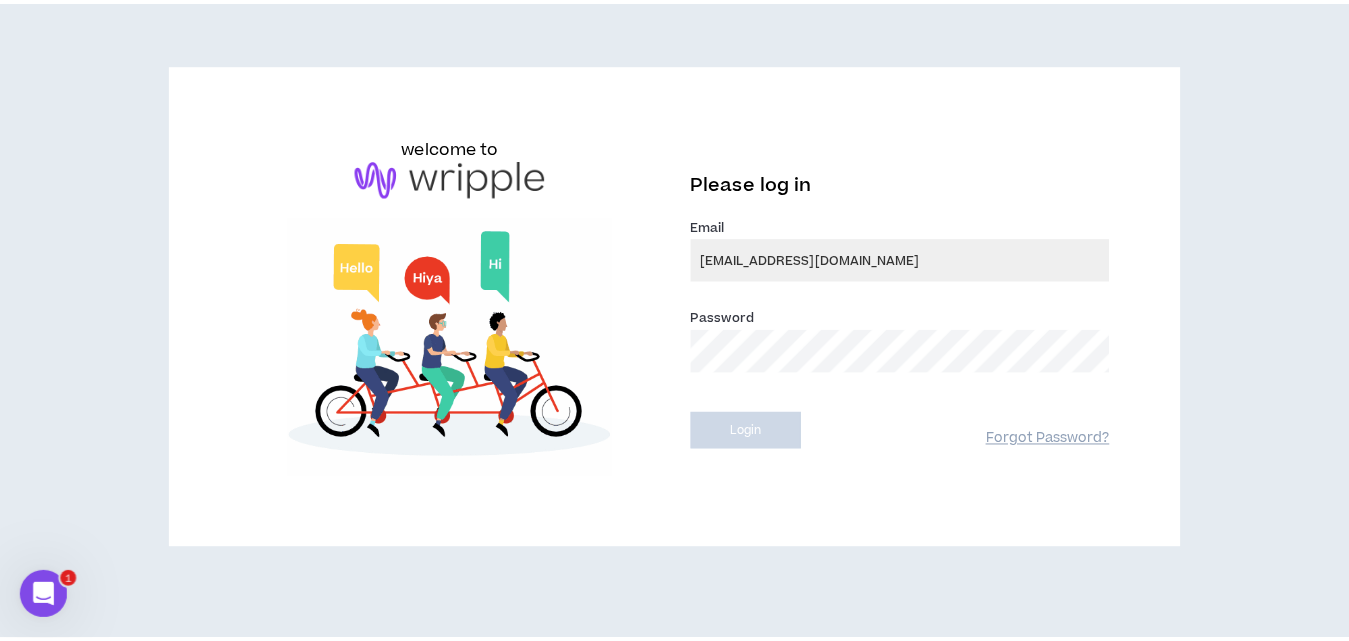 scroll, scrollTop: 0, scrollLeft: 0, axis: both 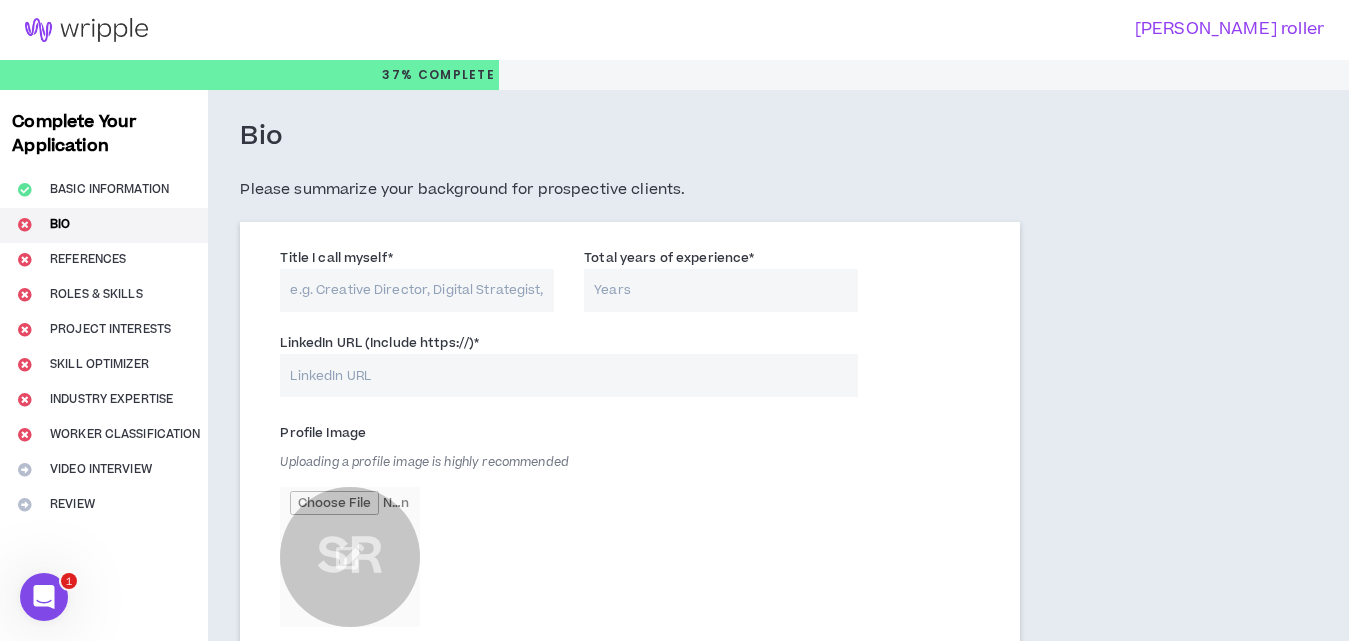 click on "Title I call myself  *" at bounding box center (417, 290) 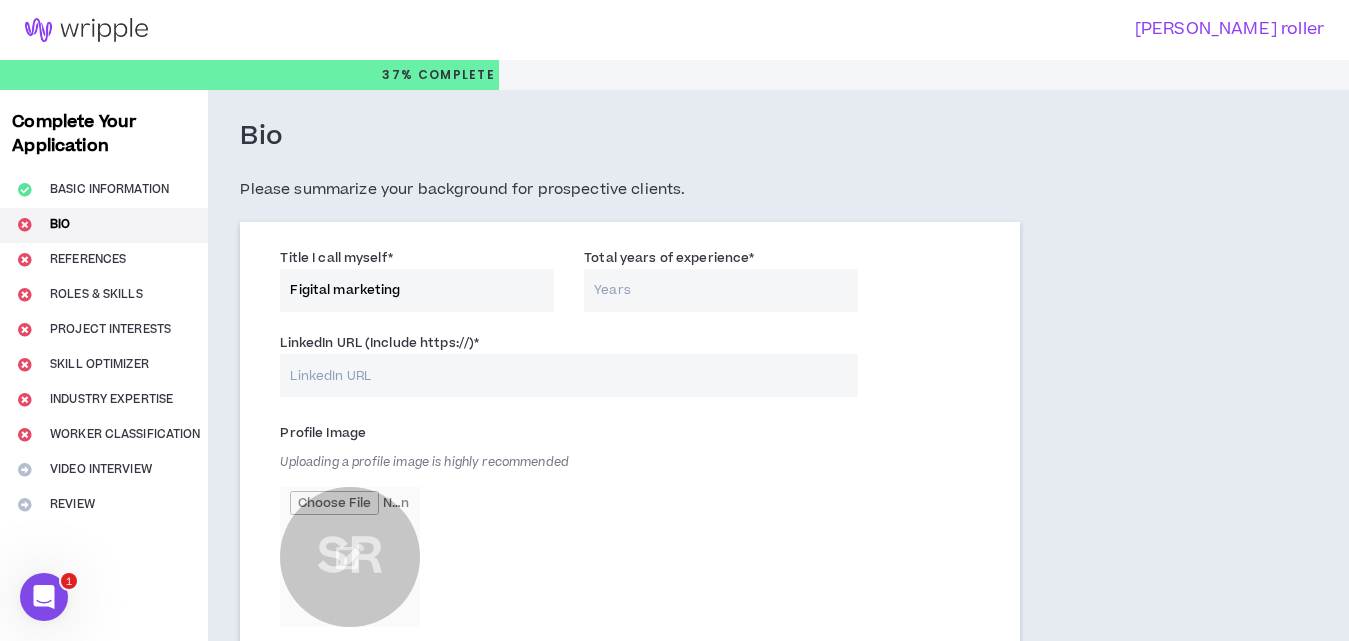 click on "Figital marketing" at bounding box center [417, 290] 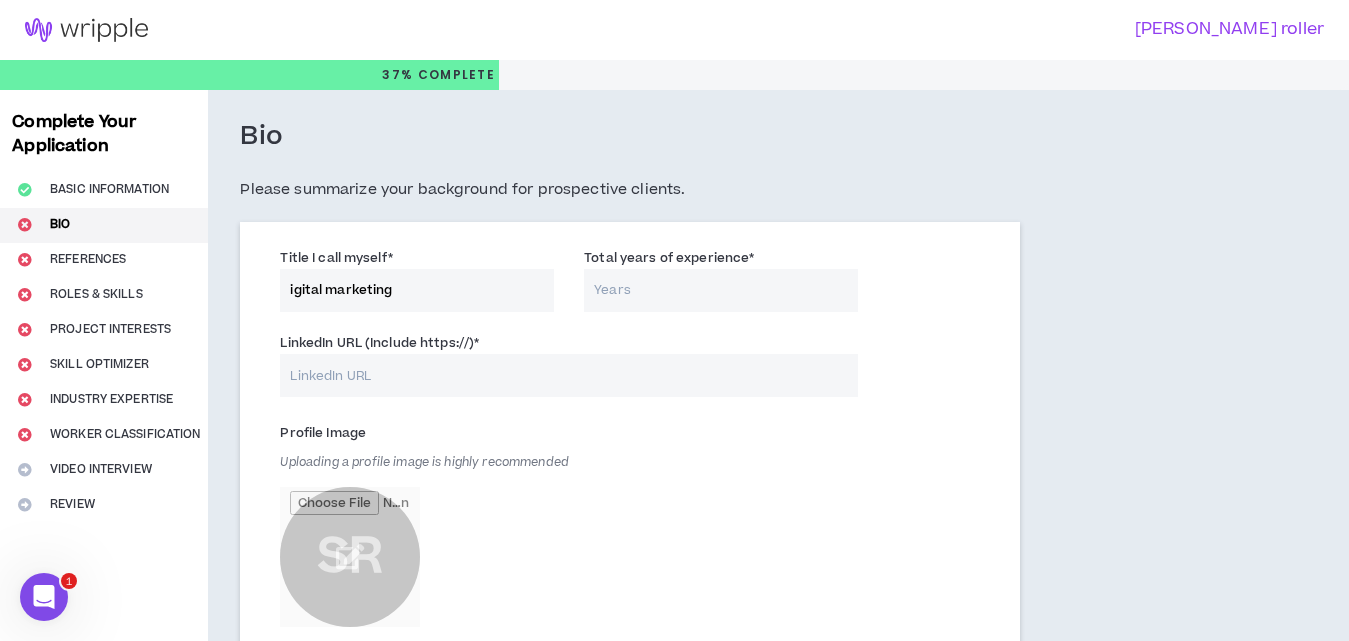 click on "igital marketing" at bounding box center [417, 290] 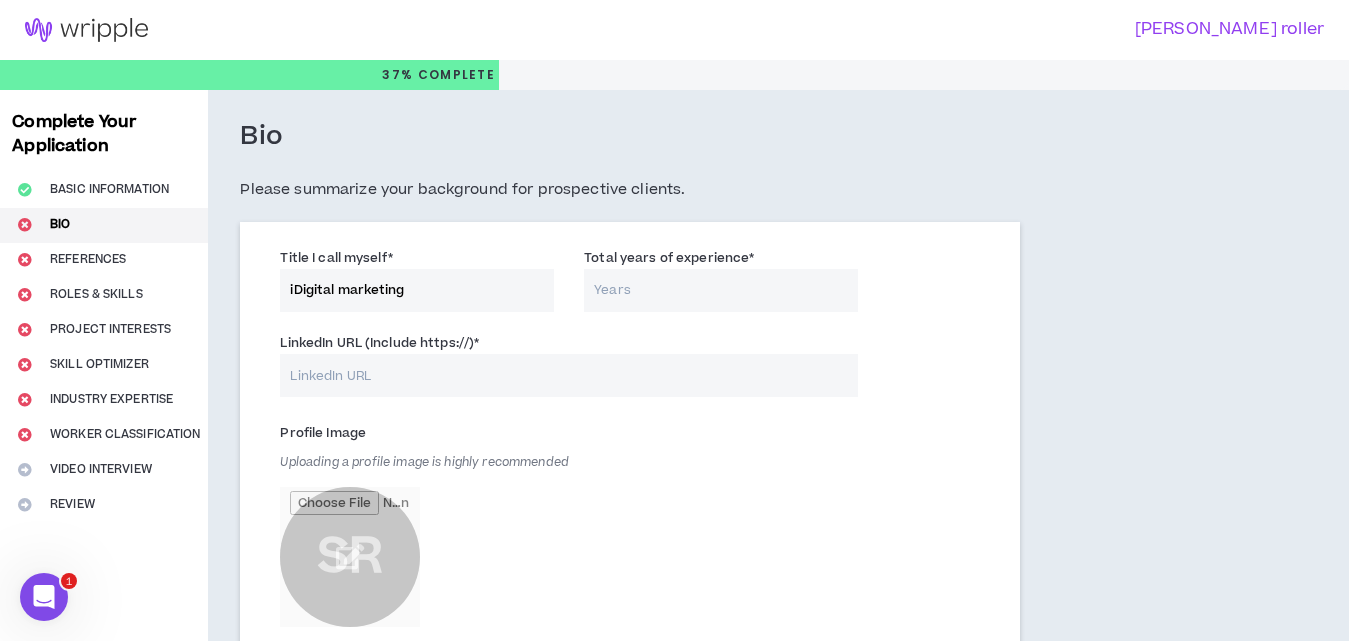 click on "iDigital marketing" at bounding box center [417, 290] 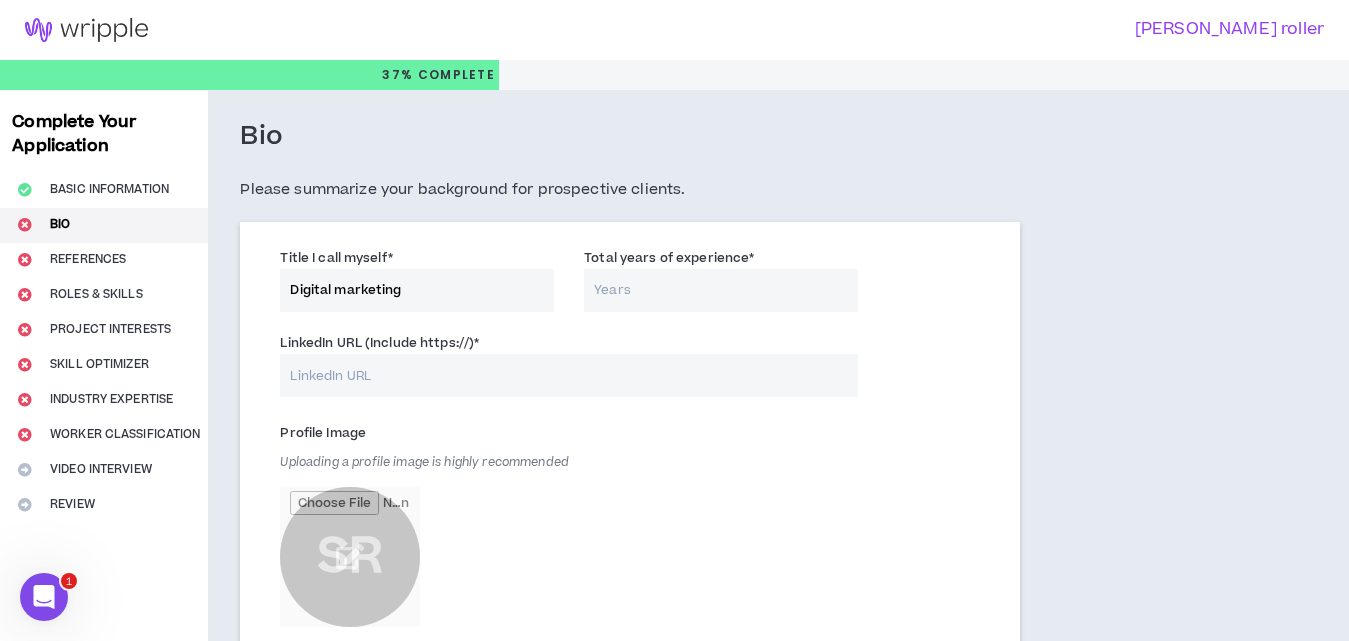 type on "Digital marketing" 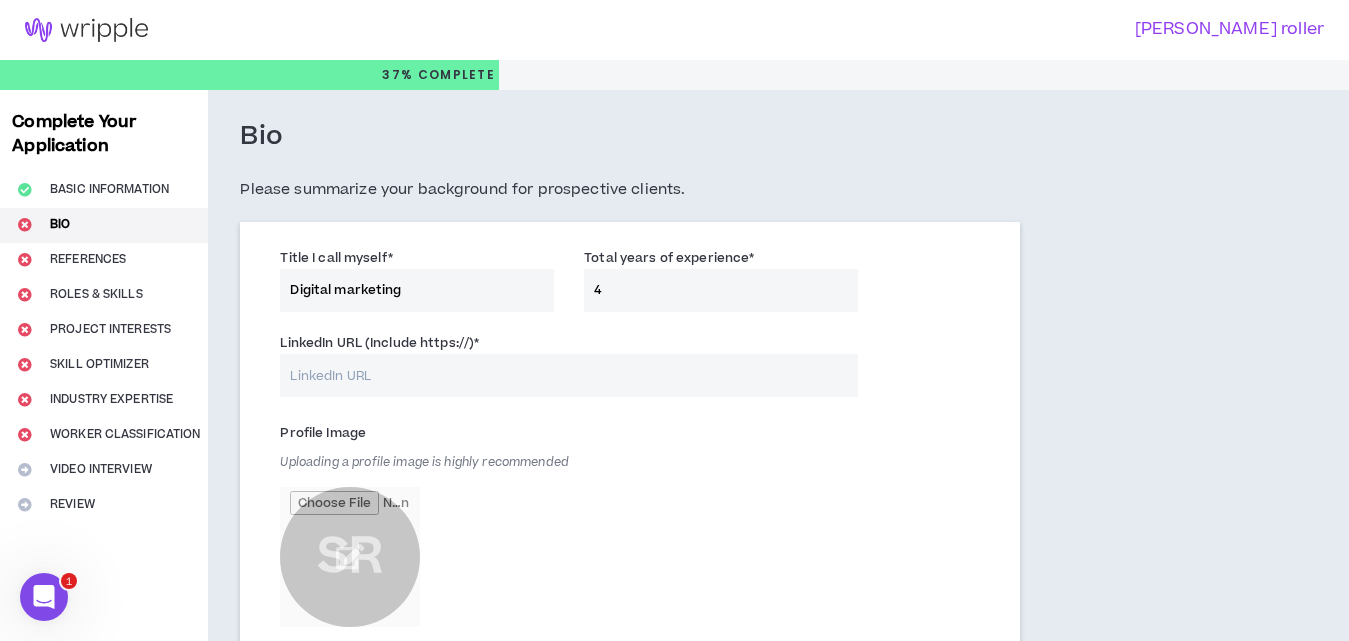 type on "4" 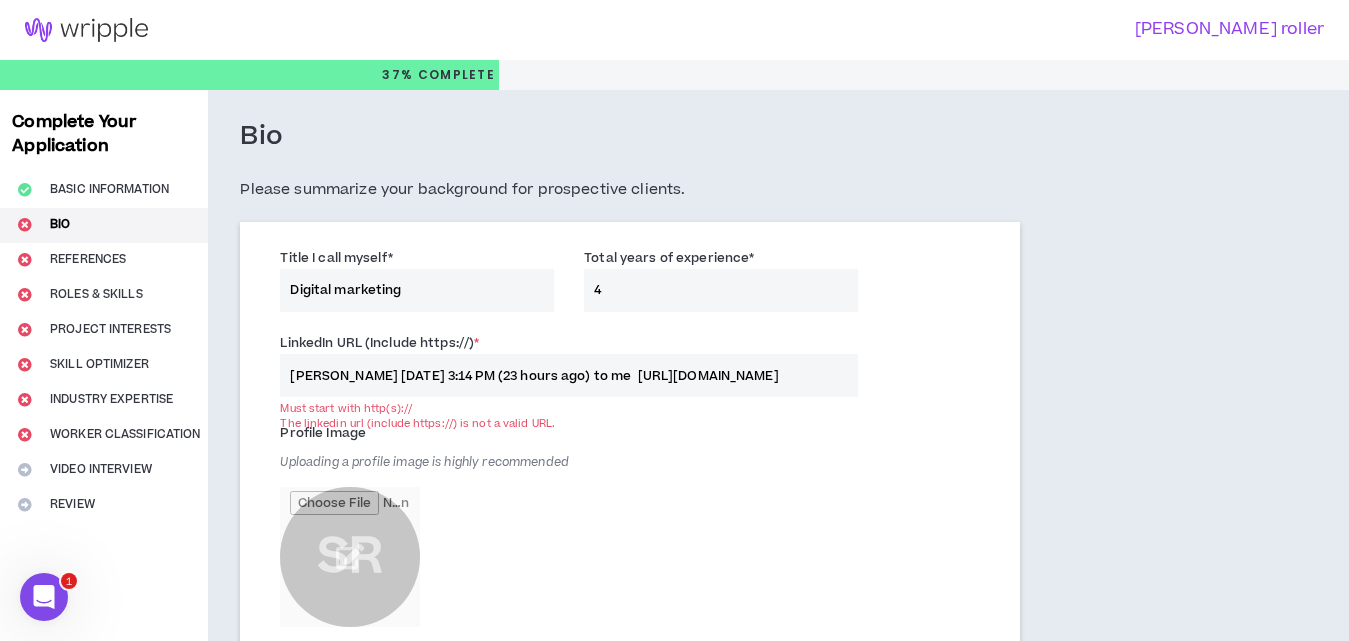scroll, scrollTop: 0, scrollLeft: 0, axis: both 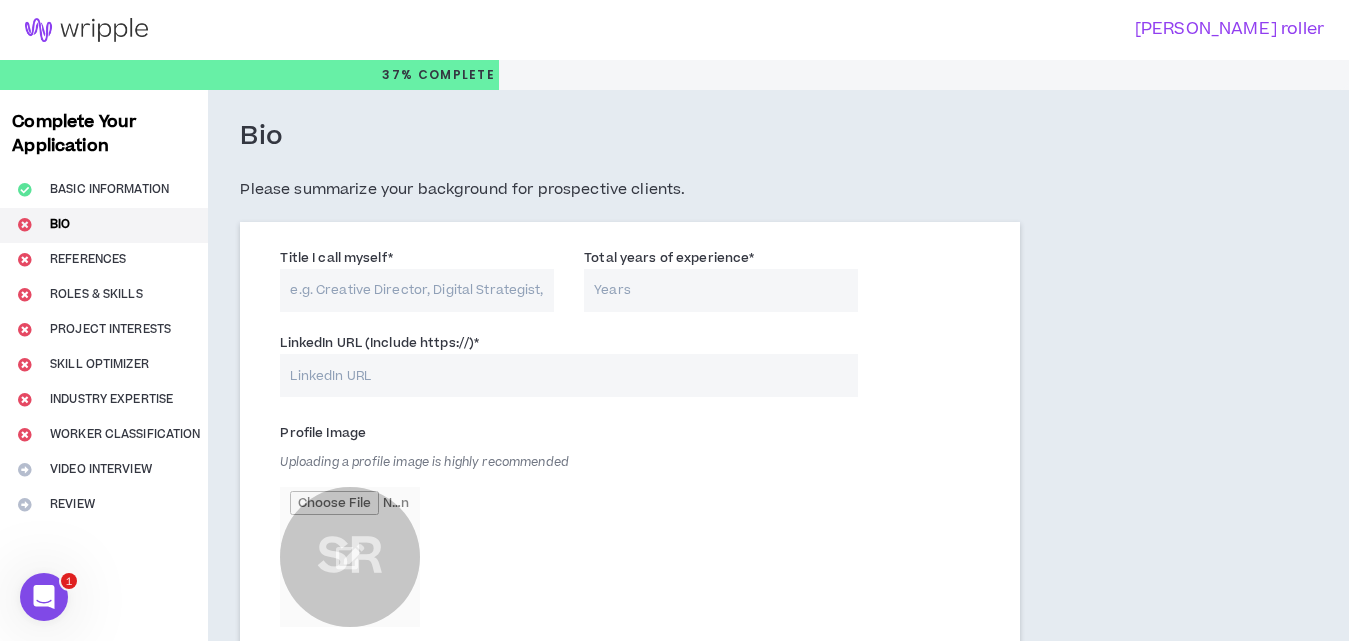 click on "LinkedIn URL (Include https://)  *" at bounding box center [569, 375] 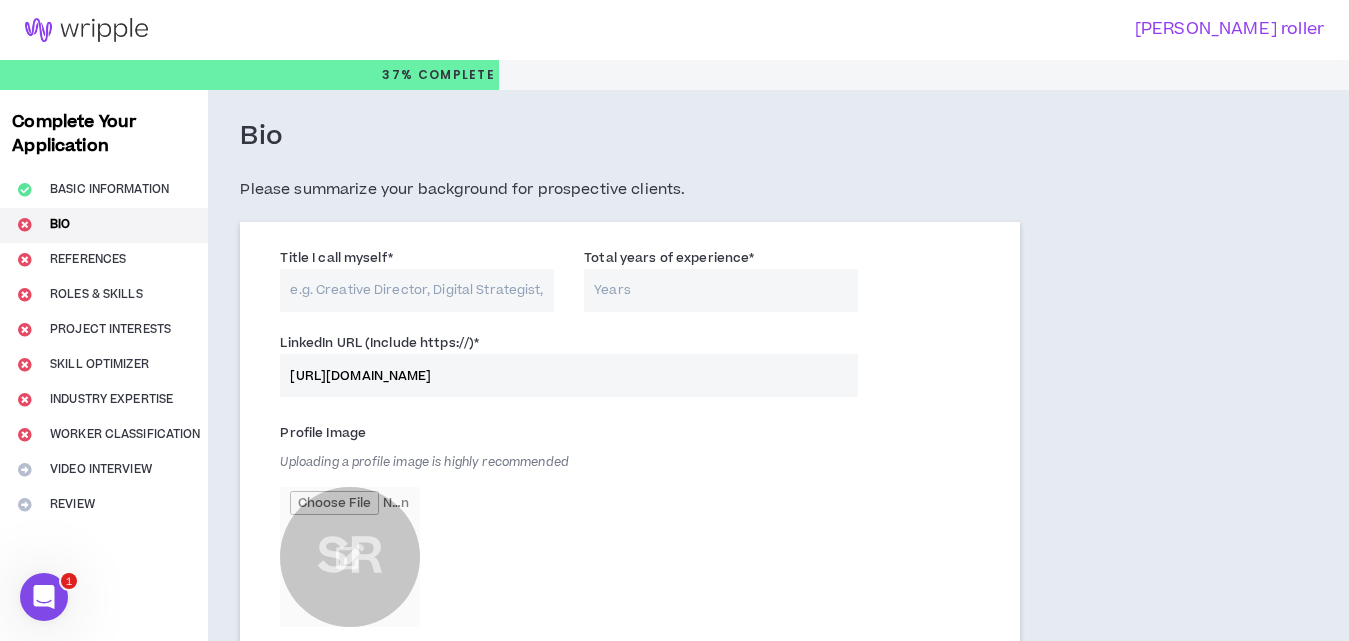 scroll, scrollTop: 0, scrollLeft: 284, axis: horizontal 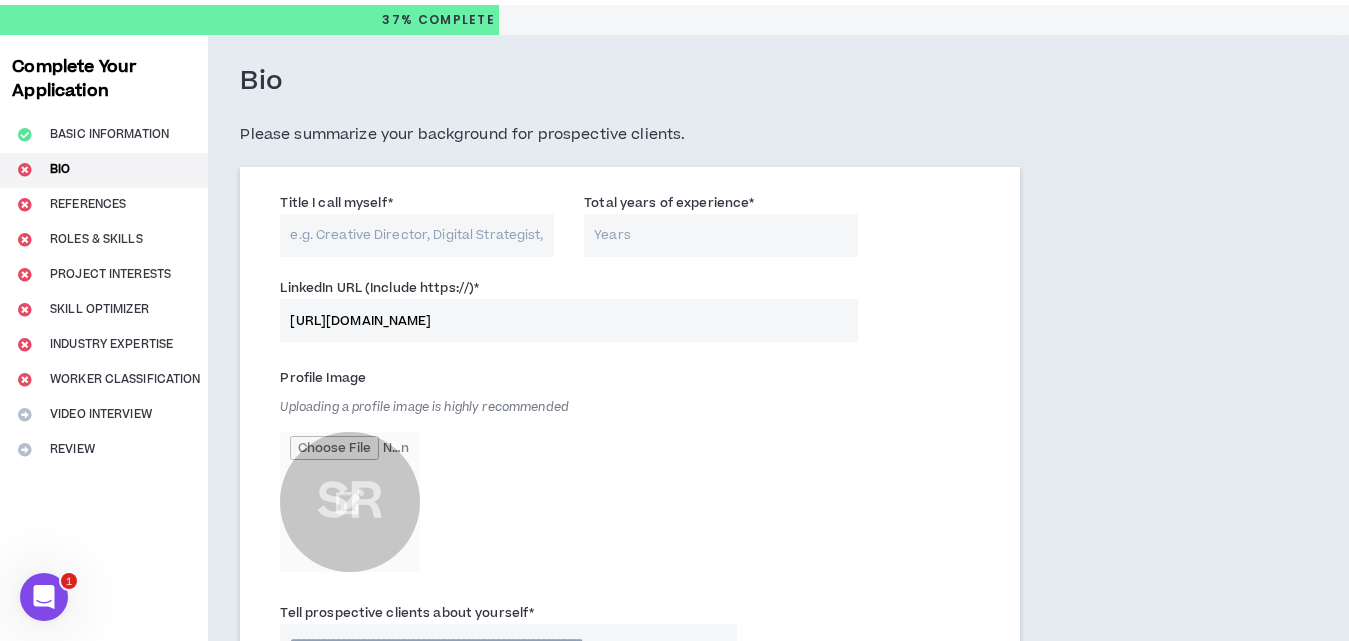 type on "[URL][DOMAIN_NAME]" 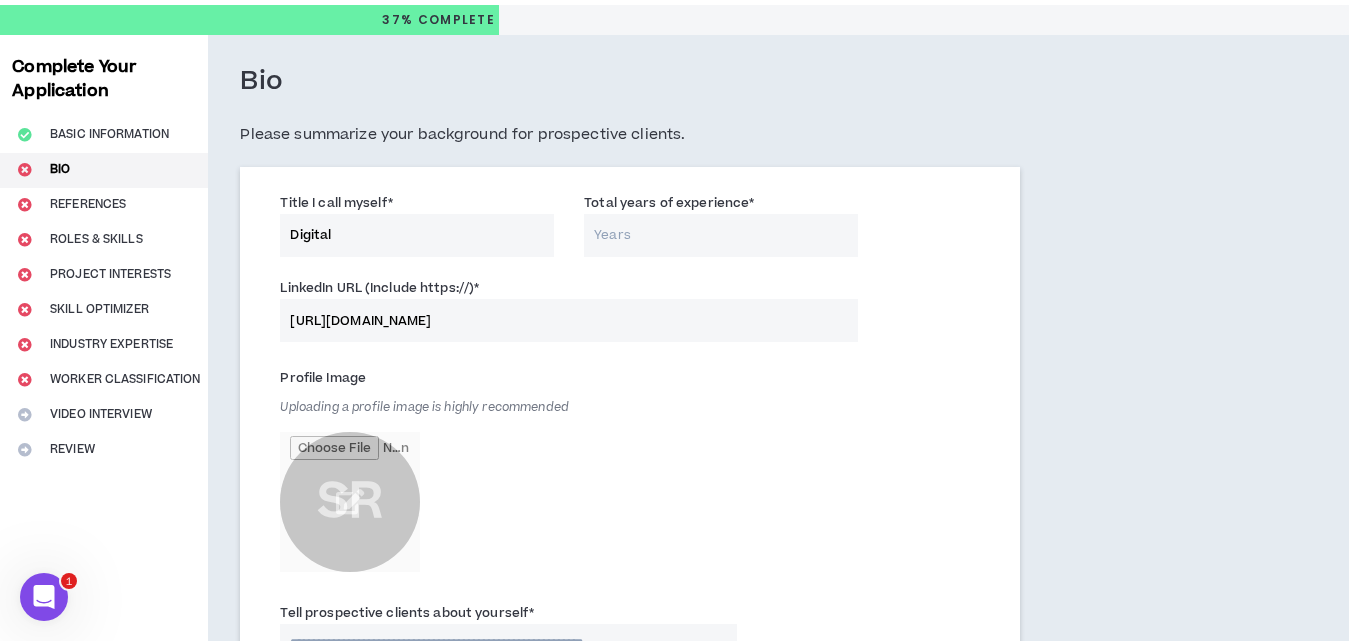 type on "Digital marketing" 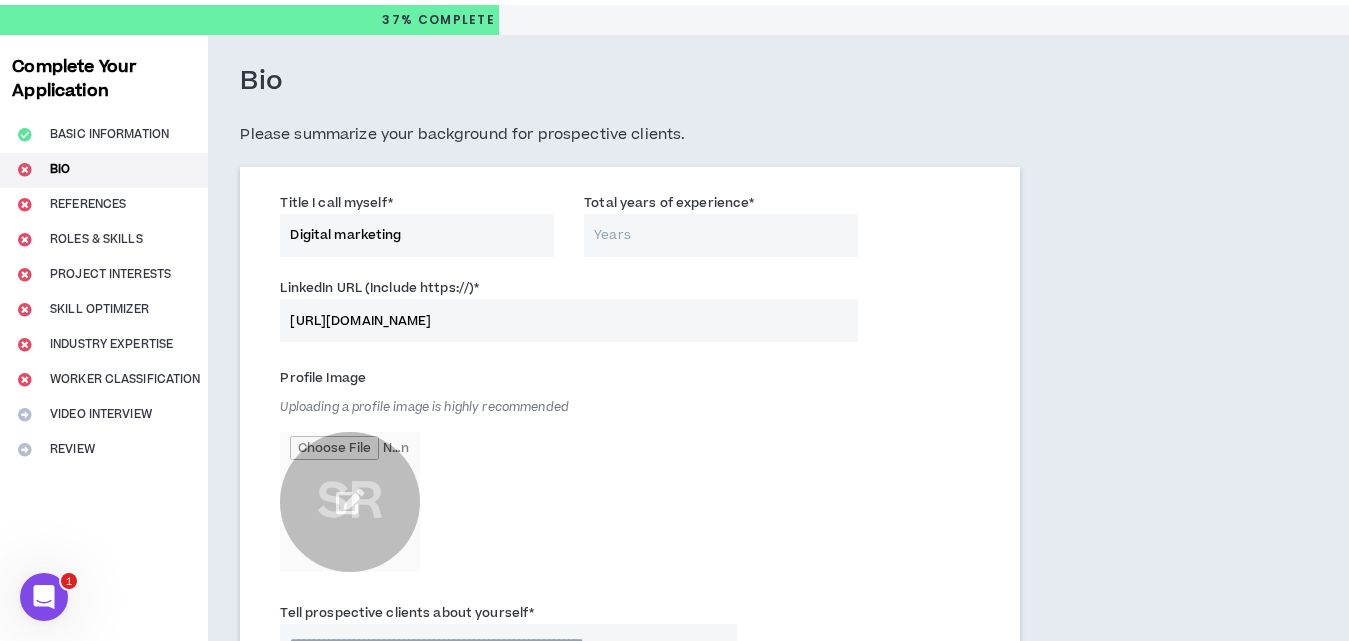 click at bounding box center (350, 502) 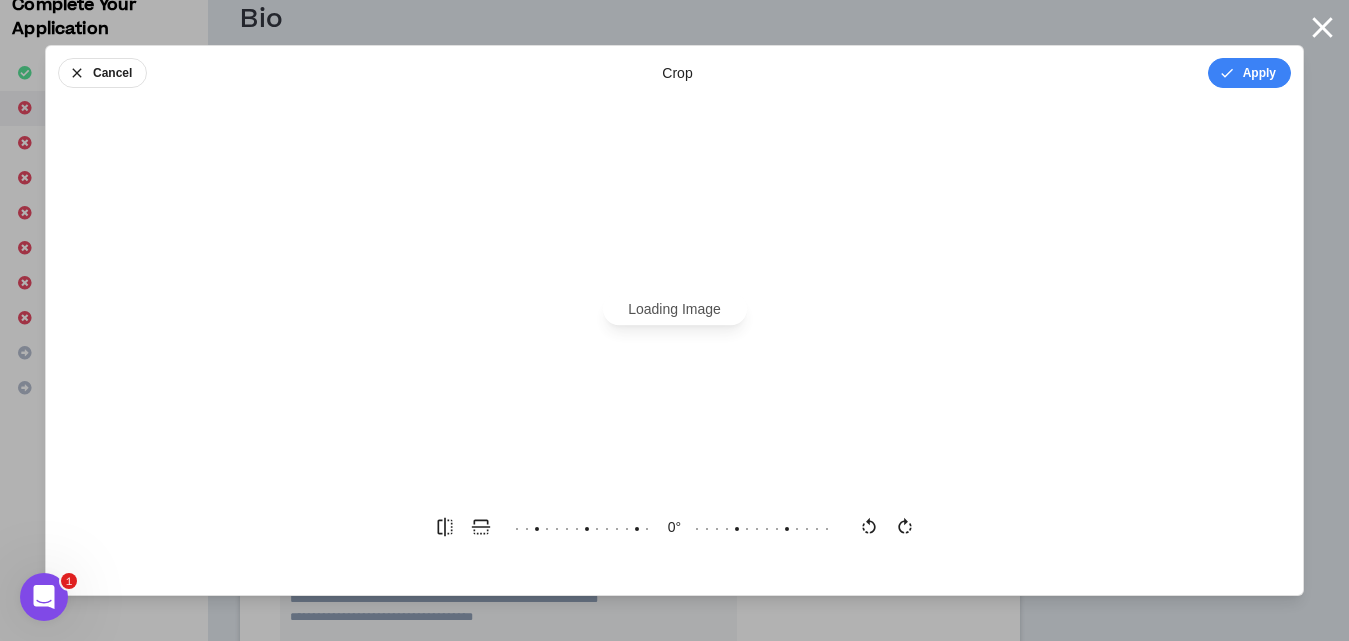 scroll, scrollTop: 0, scrollLeft: 0, axis: both 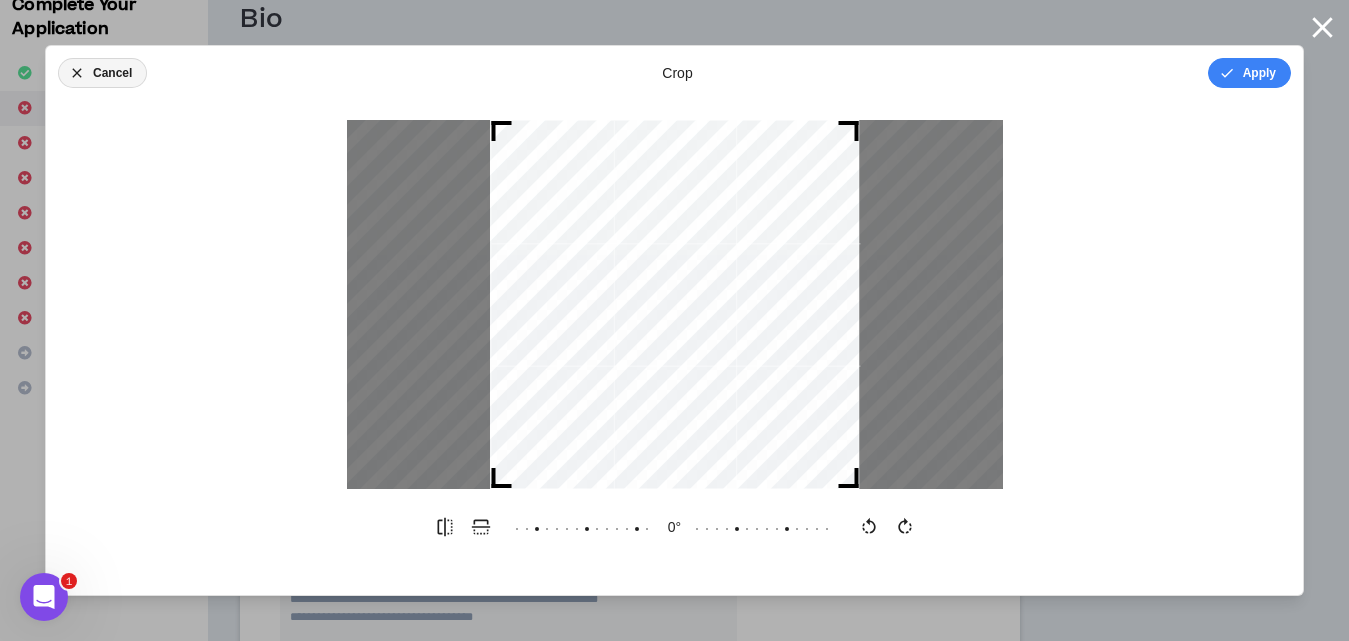 click on "Cancel" at bounding box center (102, 73) 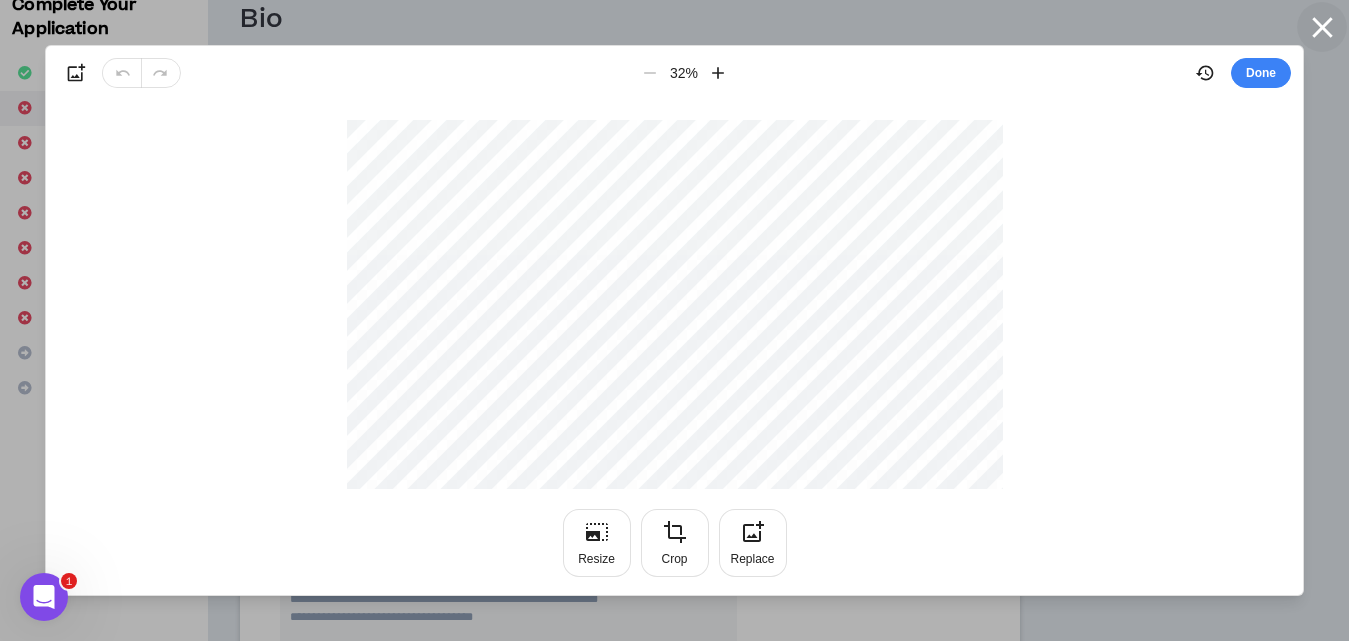 click 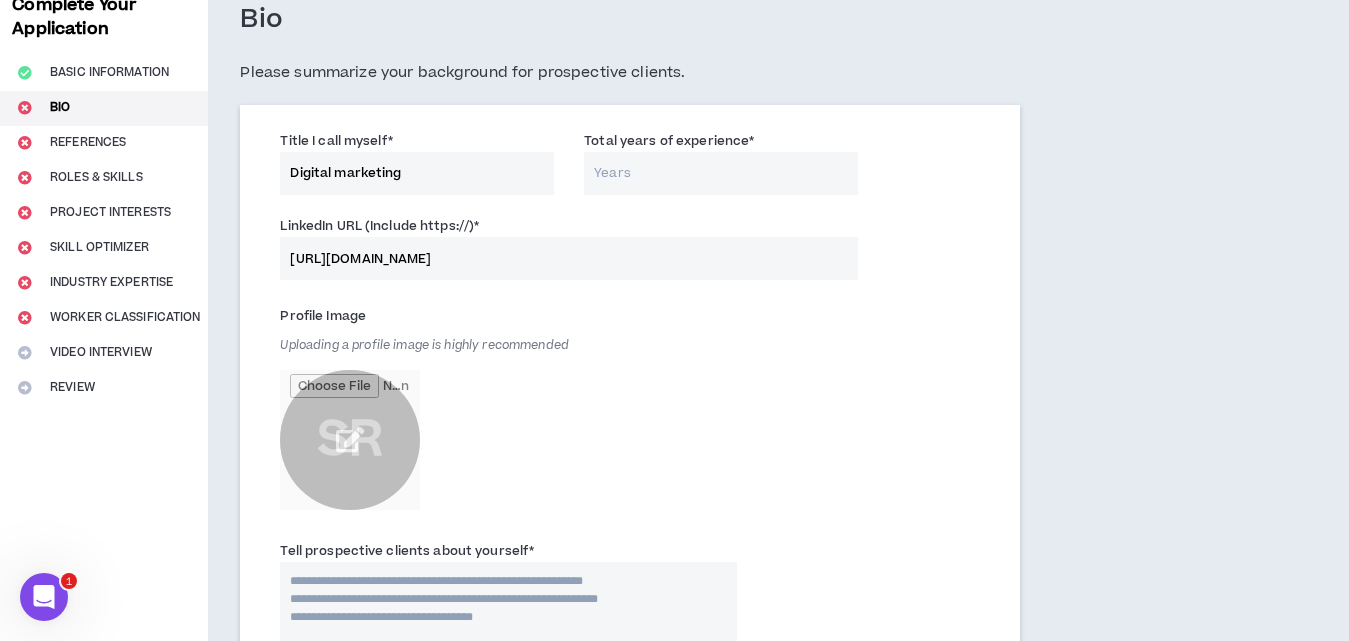 click on "Total years of experience  *" at bounding box center (721, 173) 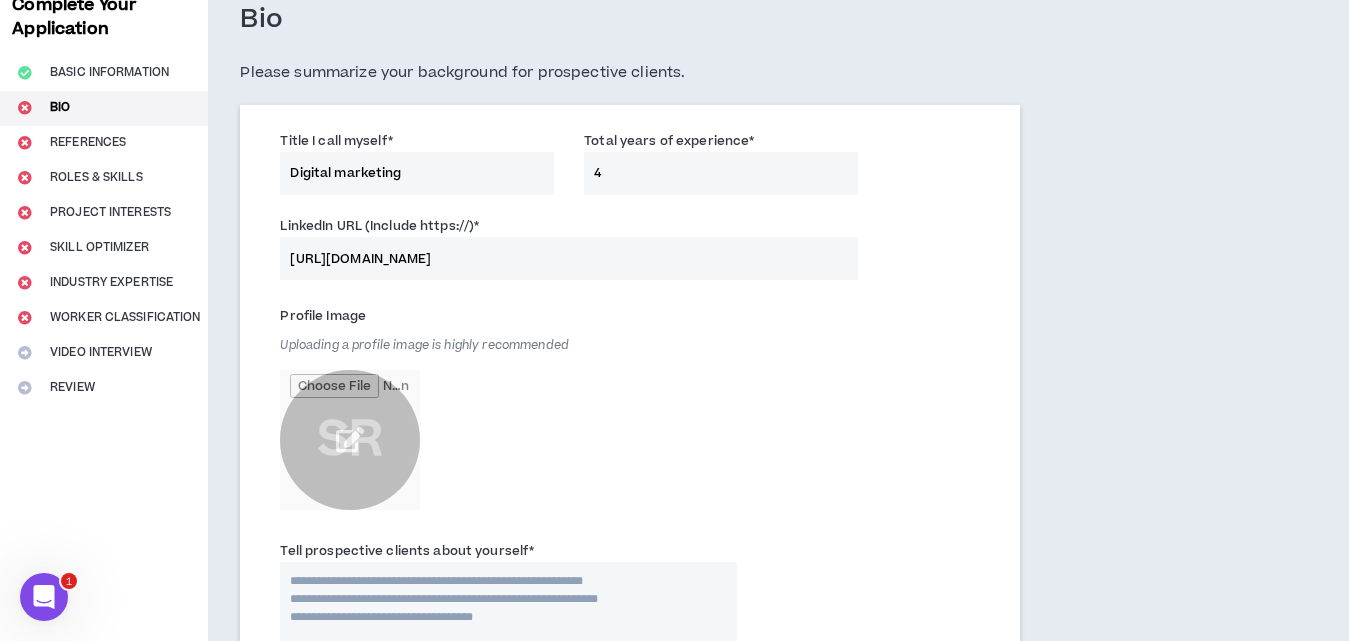 type on "4" 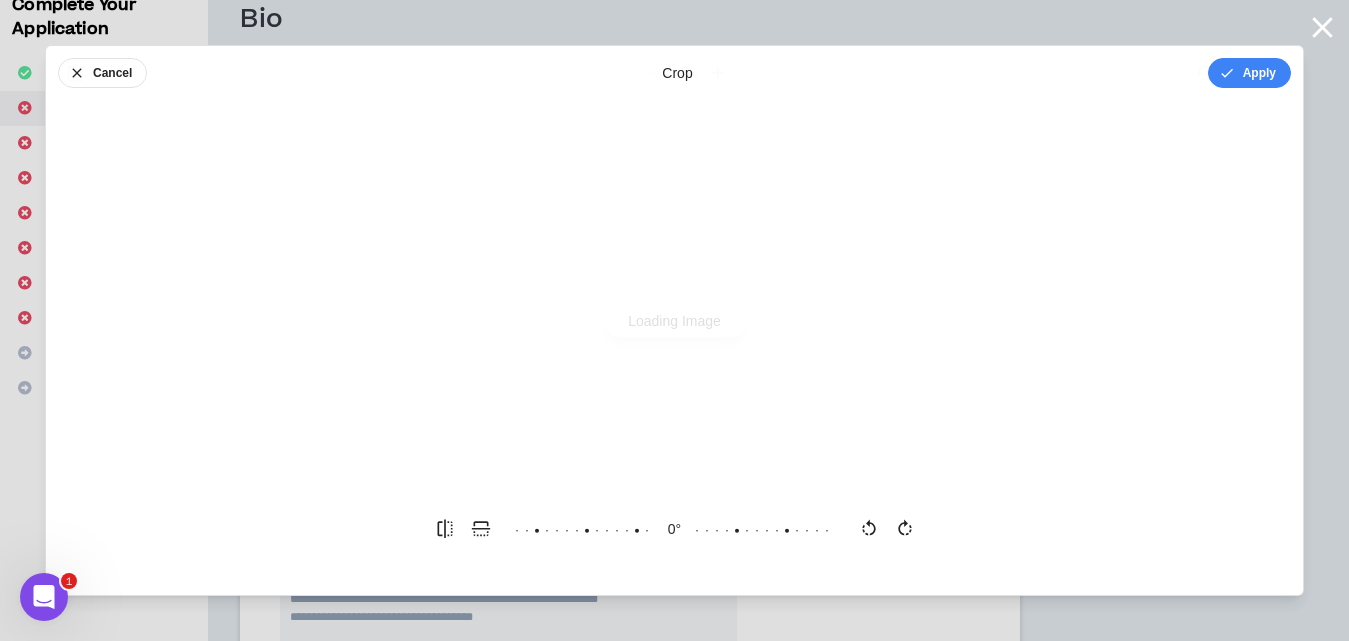 scroll, scrollTop: 0, scrollLeft: 0, axis: both 